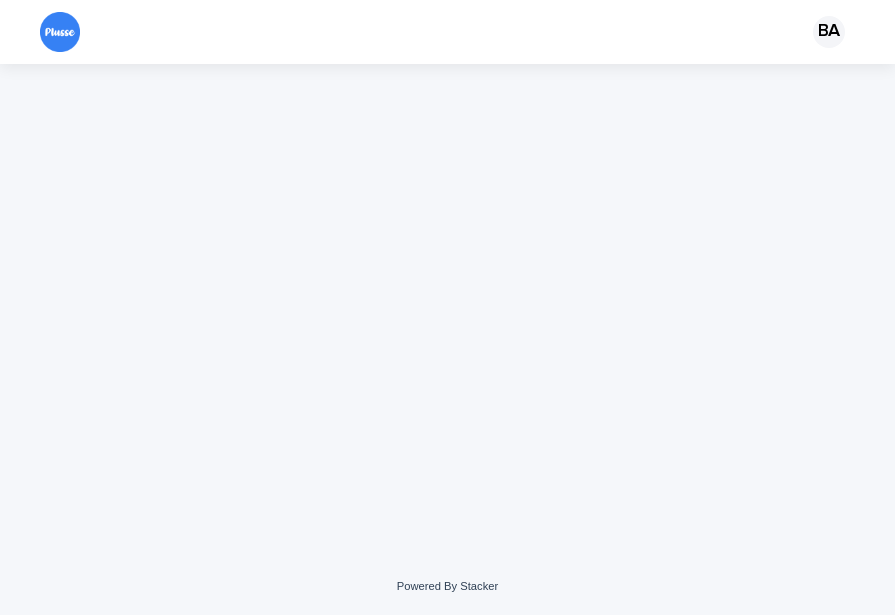 scroll, scrollTop: 0, scrollLeft: 0, axis: both 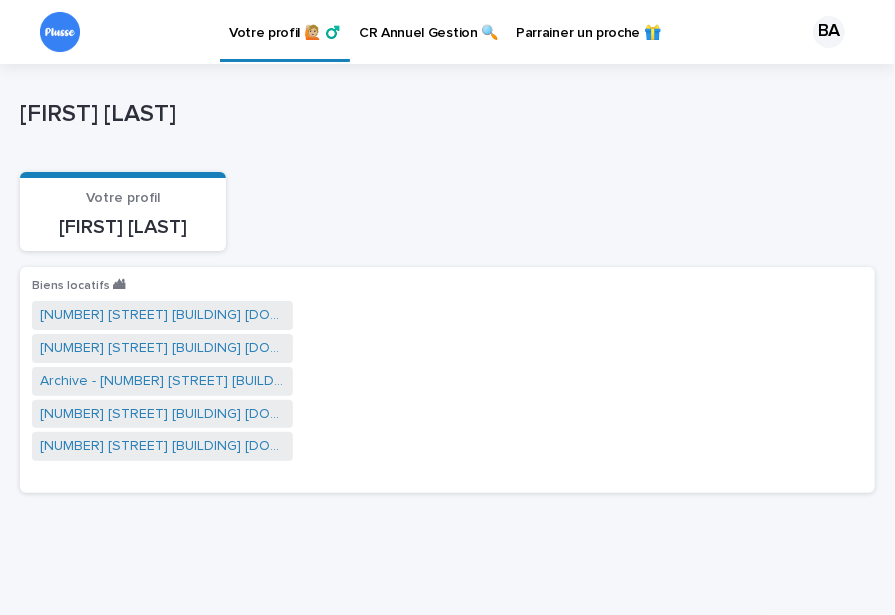 click on "CR Annuel Gestion 🔍" at bounding box center (428, 21) 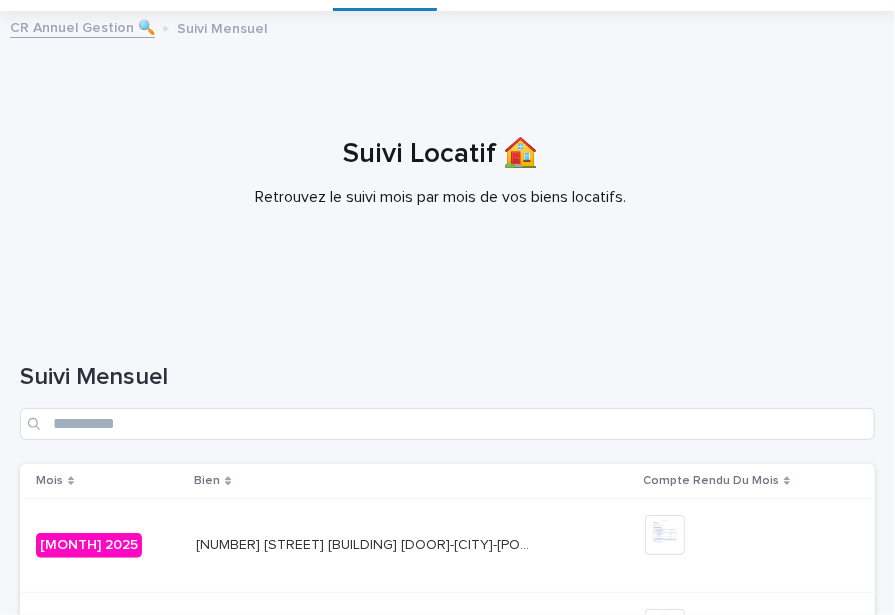 scroll, scrollTop: 300, scrollLeft: 0, axis: vertical 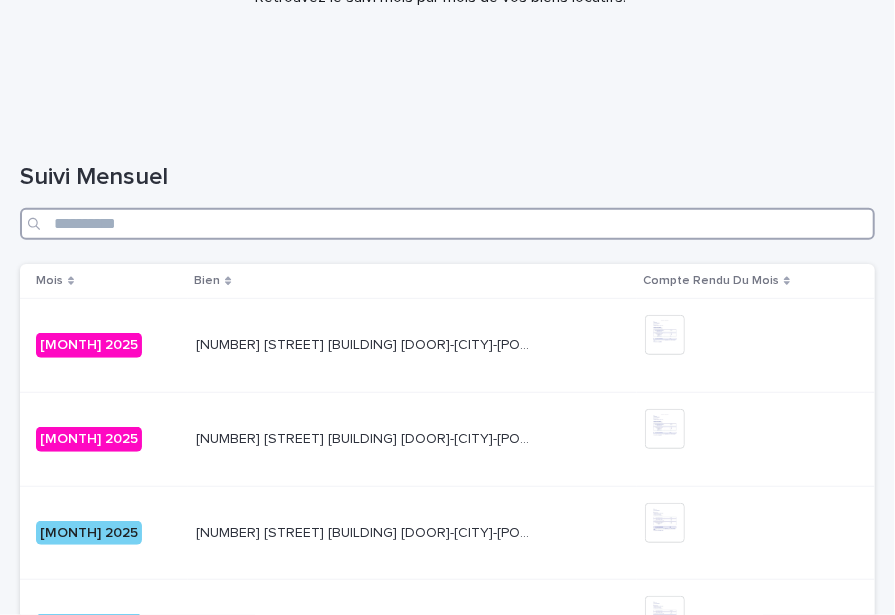 click at bounding box center (447, 224) 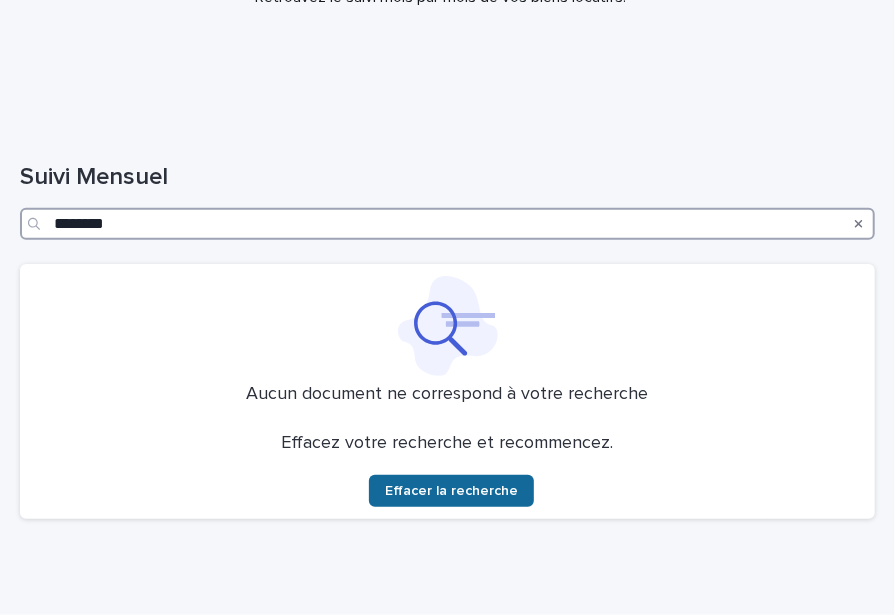 type on "*******" 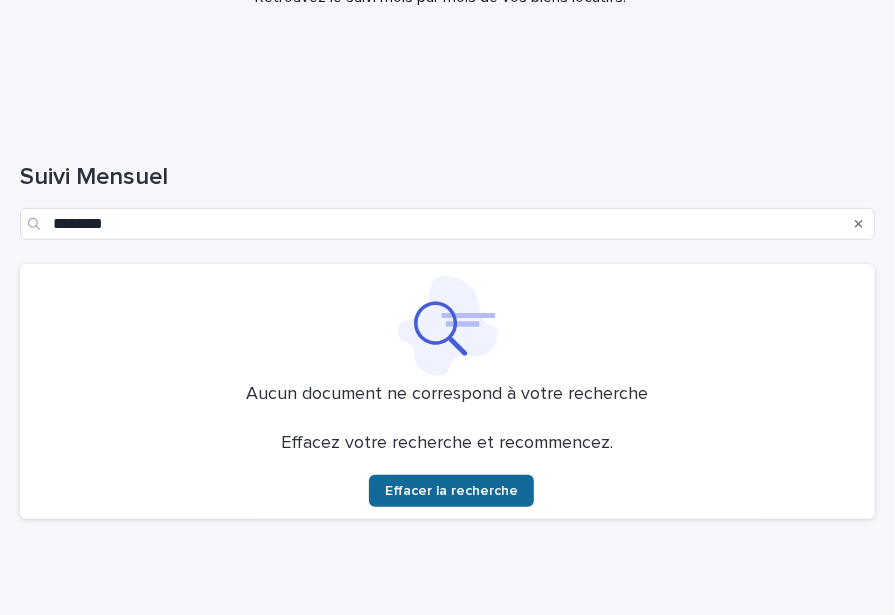click on "Effacer la recherche" at bounding box center (451, 491) 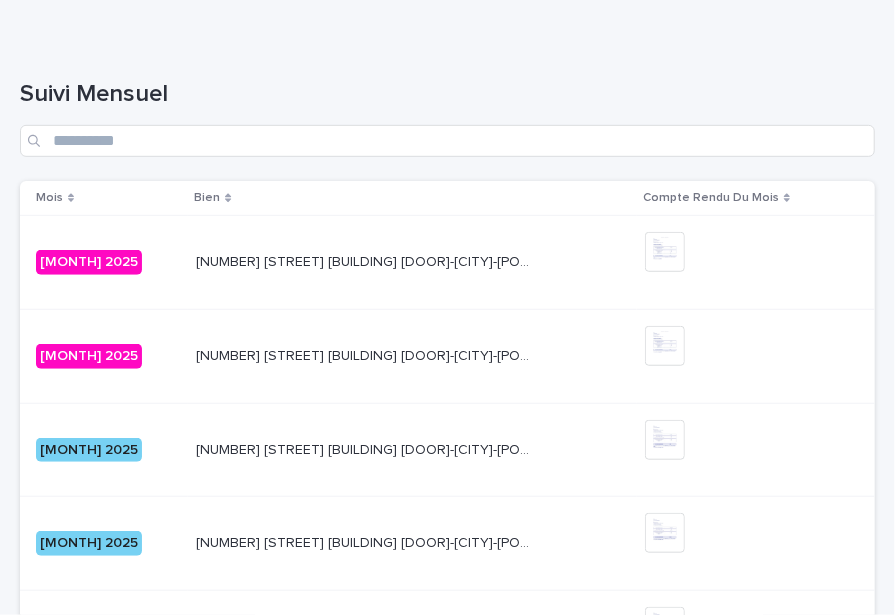 scroll, scrollTop: 377, scrollLeft: 0, axis: vertical 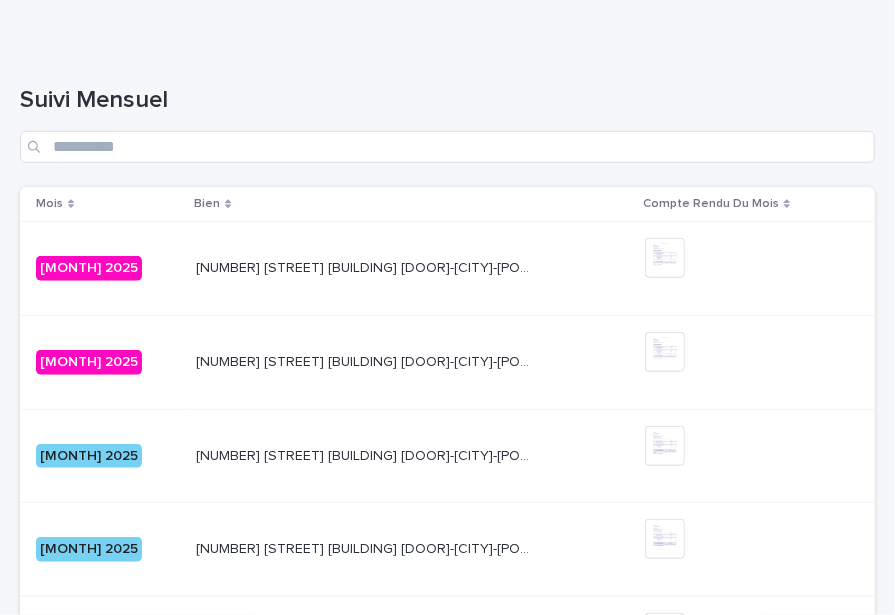 click on "[NUMBER] [STREET] [BUILDING] [DOOR]-[CITY]-[POSTAL_CODE]- [GARAGE]" at bounding box center (364, 266) 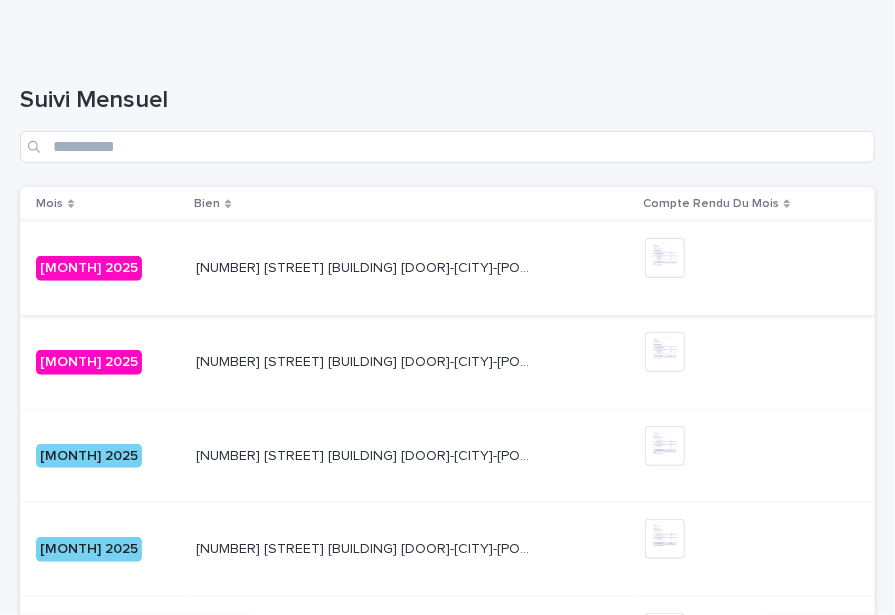 scroll, scrollTop: 0, scrollLeft: 0, axis: both 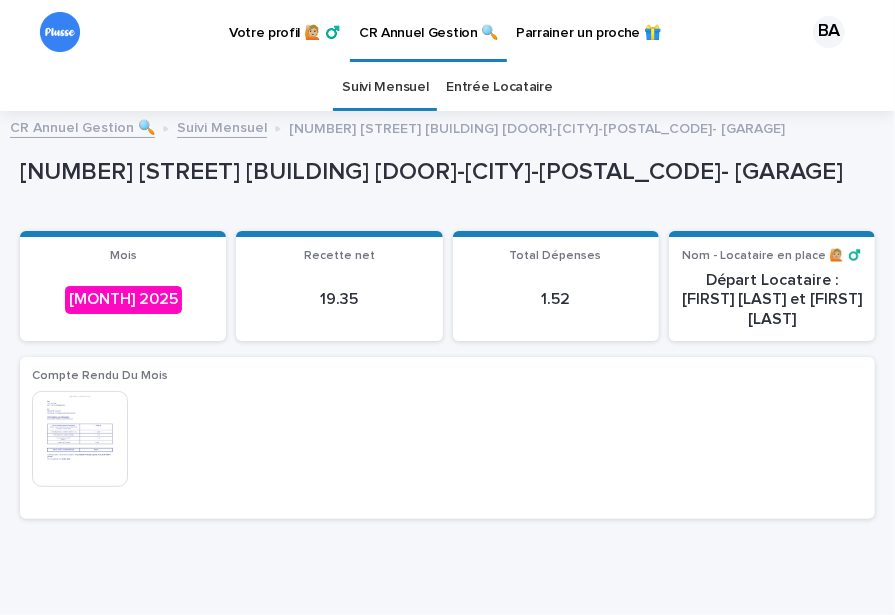 click at bounding box center [80, 439] 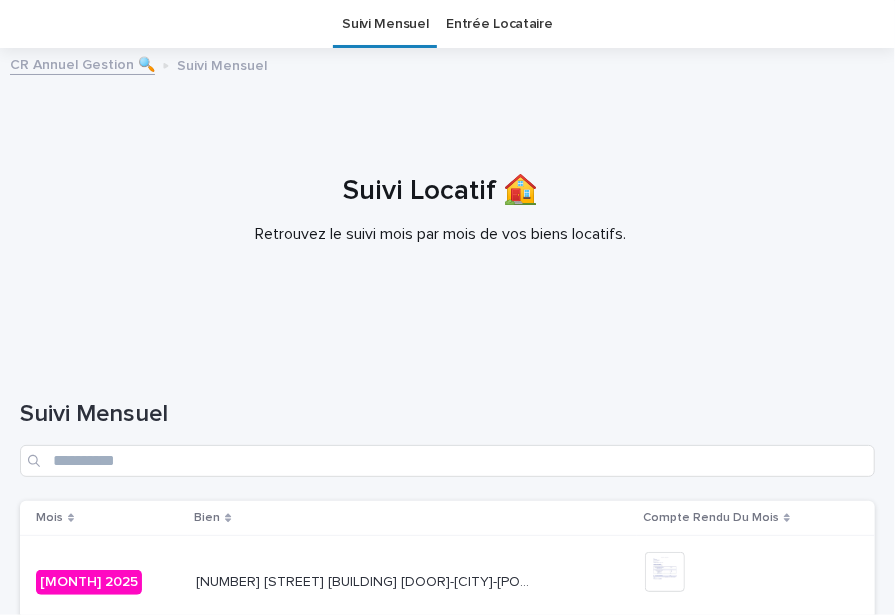 scroll, scrollTop: 263, scrollLeft: 0, axis: vertical 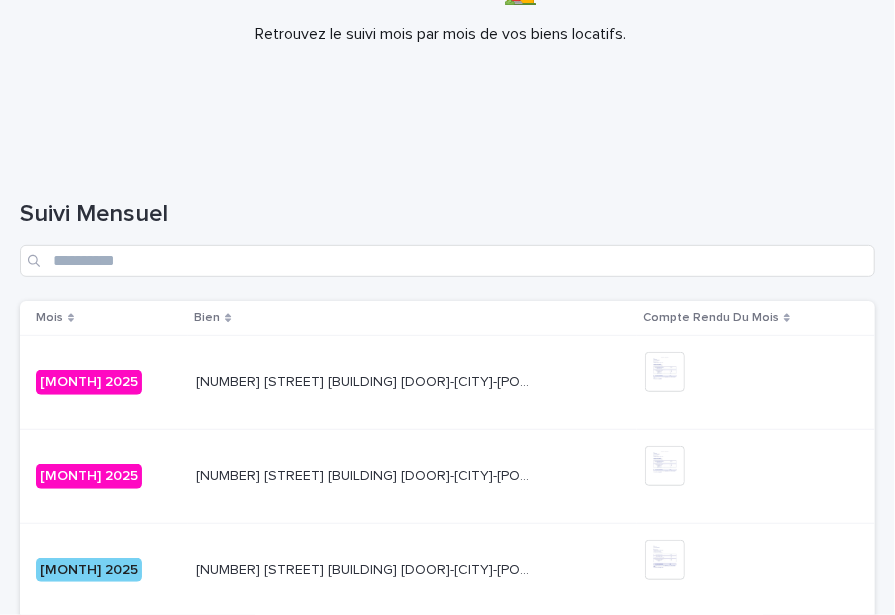 click on "[NUMBER] [STREET] [BUILDING] [DOOR]-[CITY]-[POSTAL_CODE]" at bounding box center (364, 474) 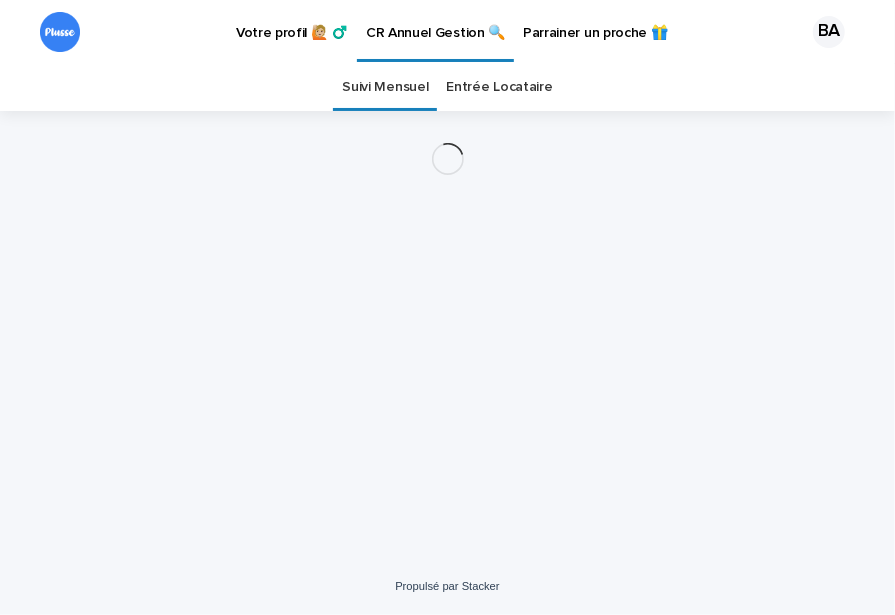 scroll, scrollTop: 0, scrollLeft: 0, axis: both 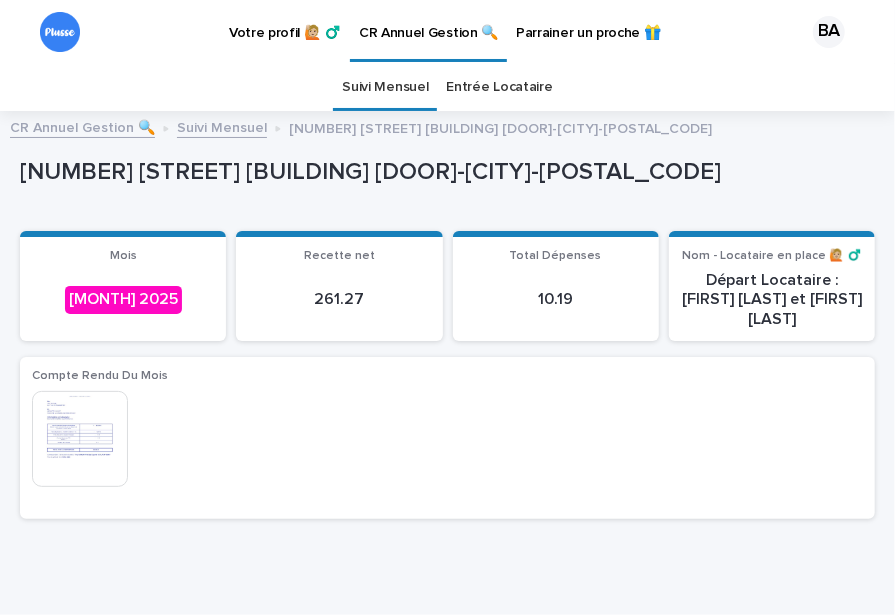 click at bounding box center [80, 439] 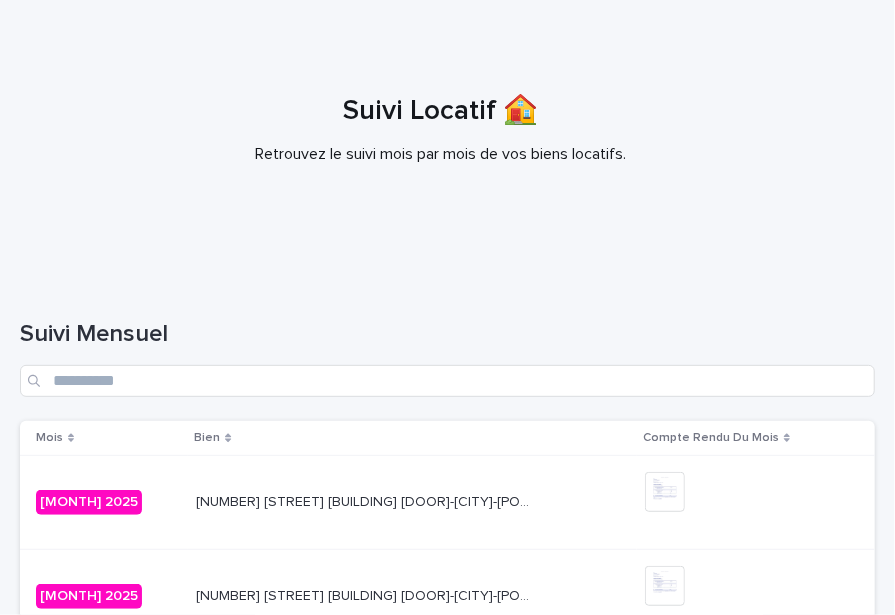scroll, scrollTop: 0, scrollLeft: 0, axis: both 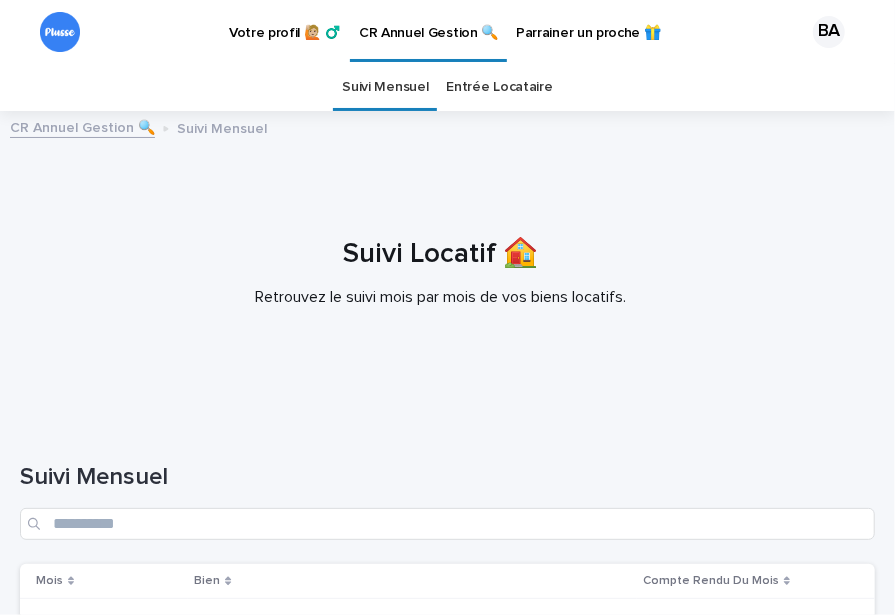 click on "Entrée Locataire" at bounding box center [499, 87] 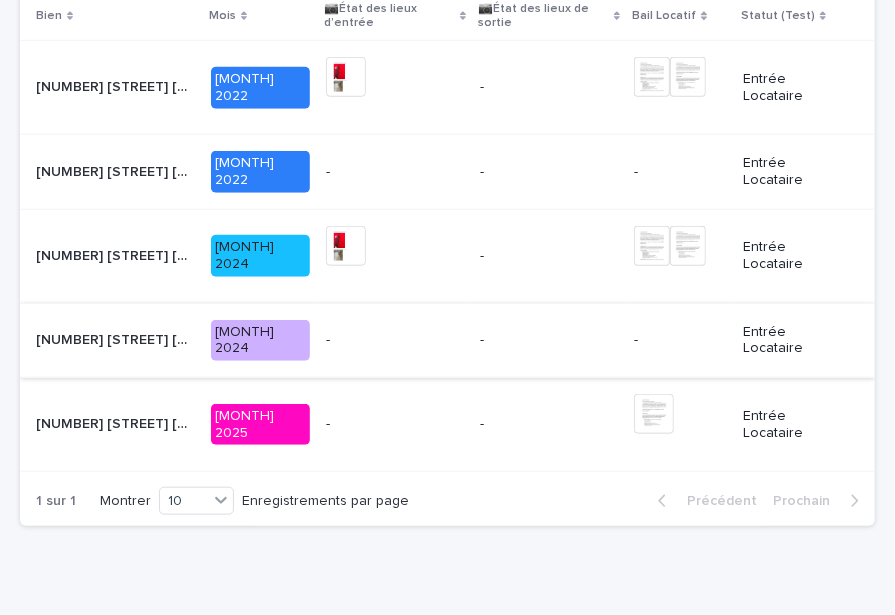 scroll, scrollTop: 600, scrollLeft: 0, axis: vertical 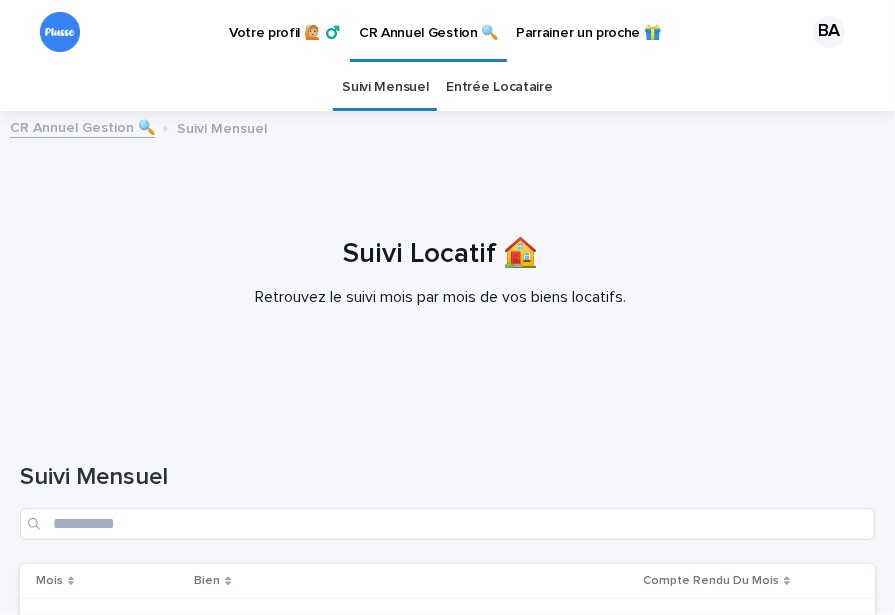 click on "Entrée Locataire" at bounding box center [499, 87] 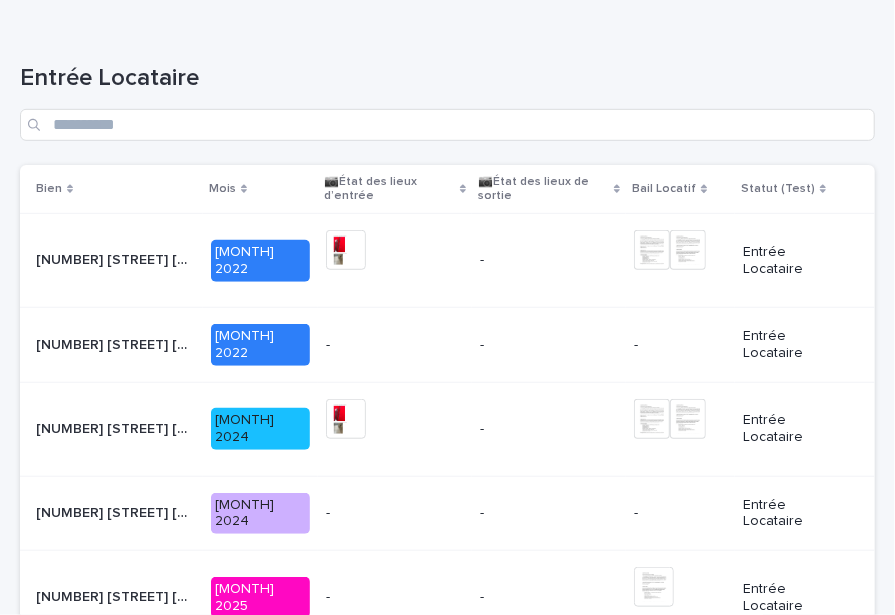 scroll, scrollTop: 400, scrollLeft: 0, axis: vertical 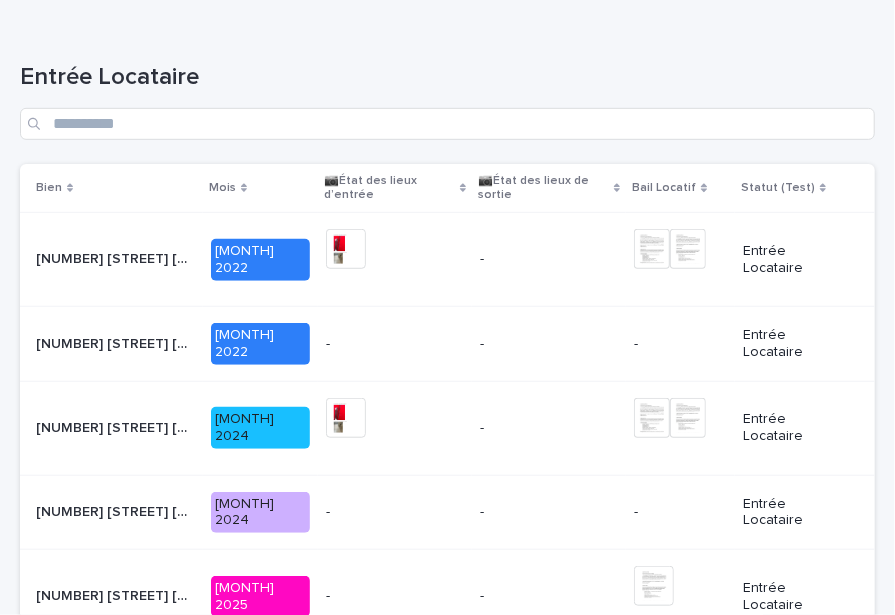 click 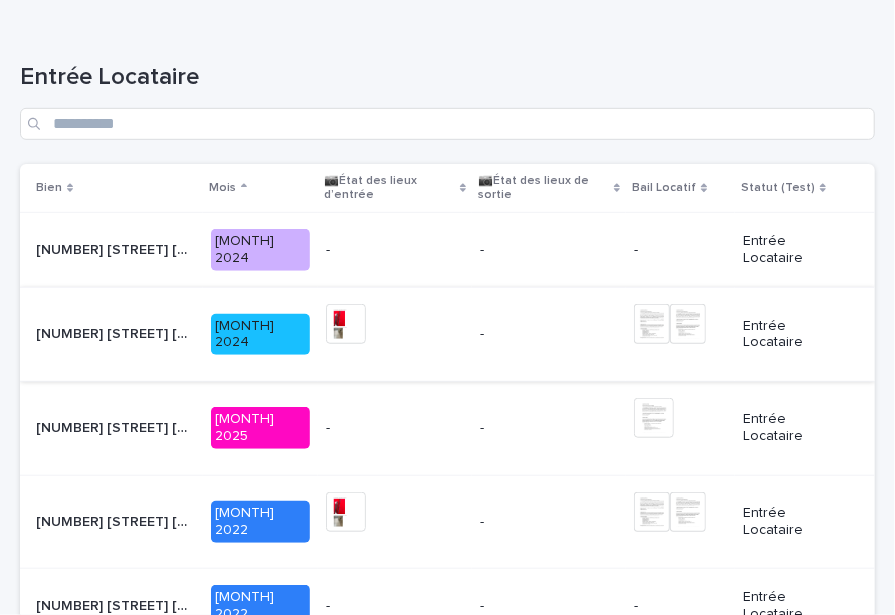 click at bounding box center (688, 324) 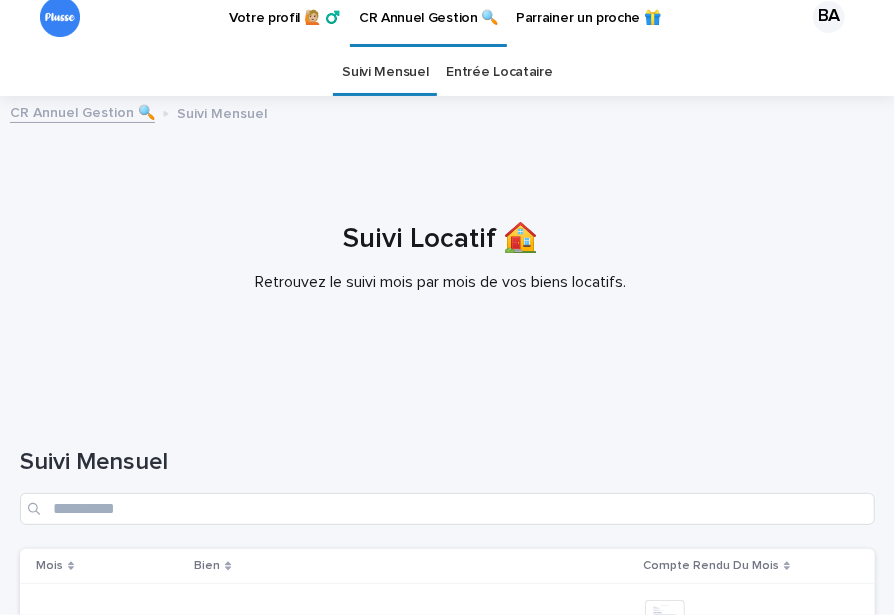 scroll, scrollTop: 0, scrollLeft: 0, axis: both 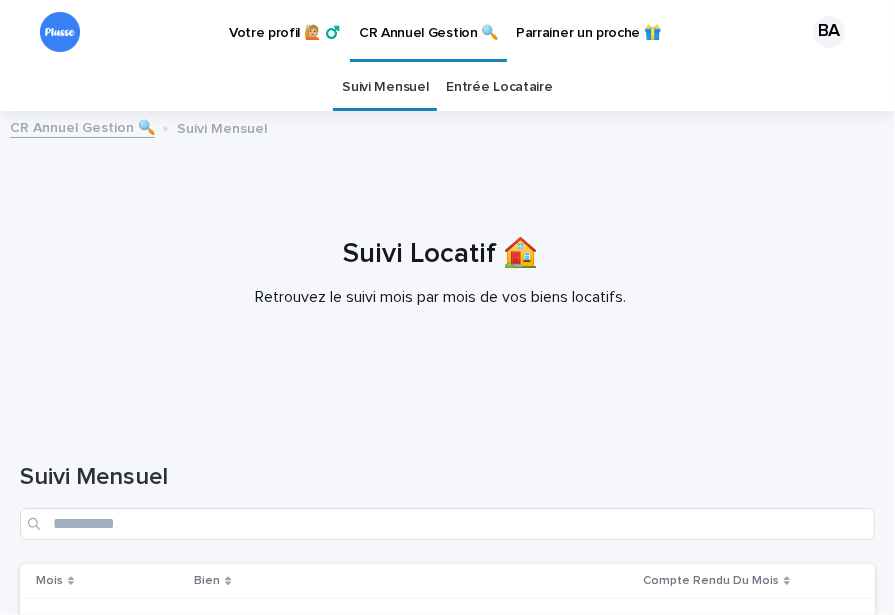 click on "Entrée Locataire" at bounding box center [499, 87] 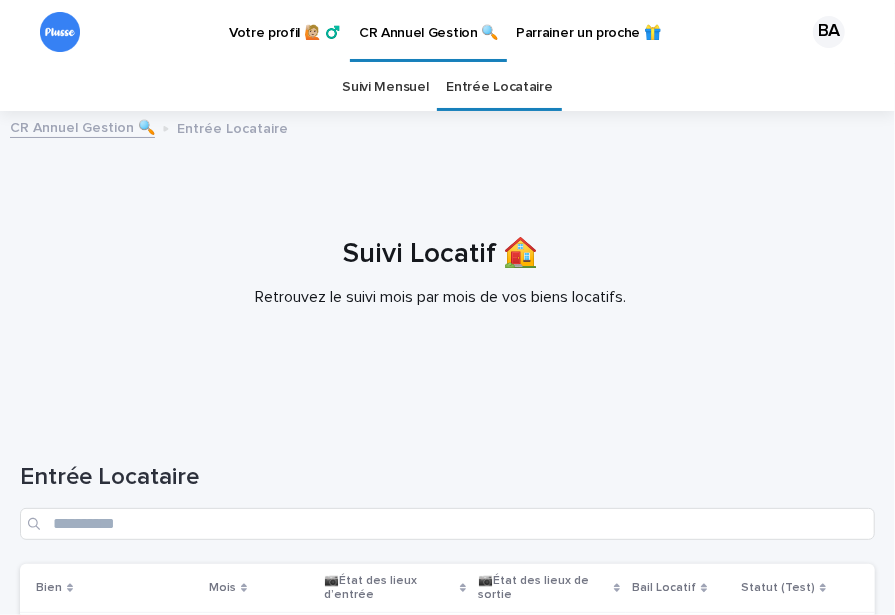 scroll, scrollTop: 300, scrollLeft: 0, axis: vertical 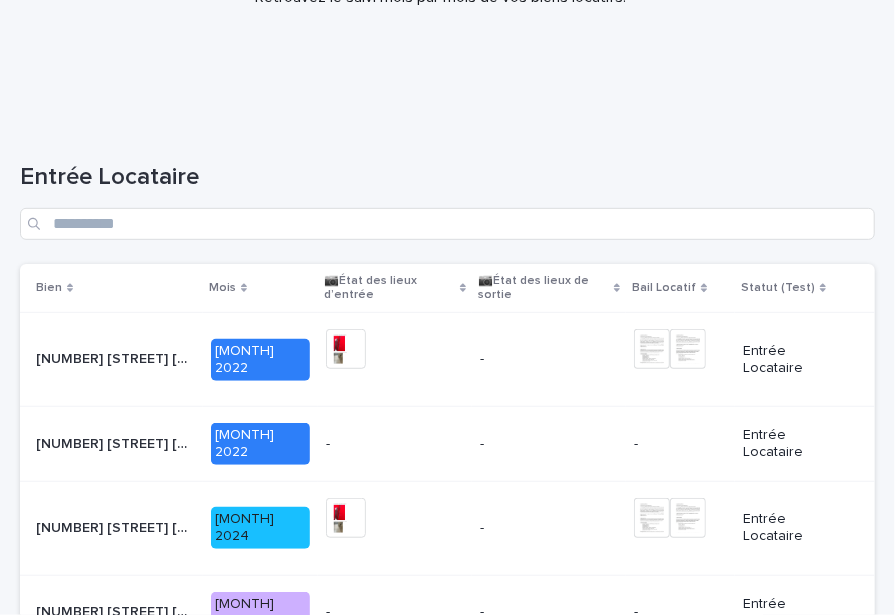 click 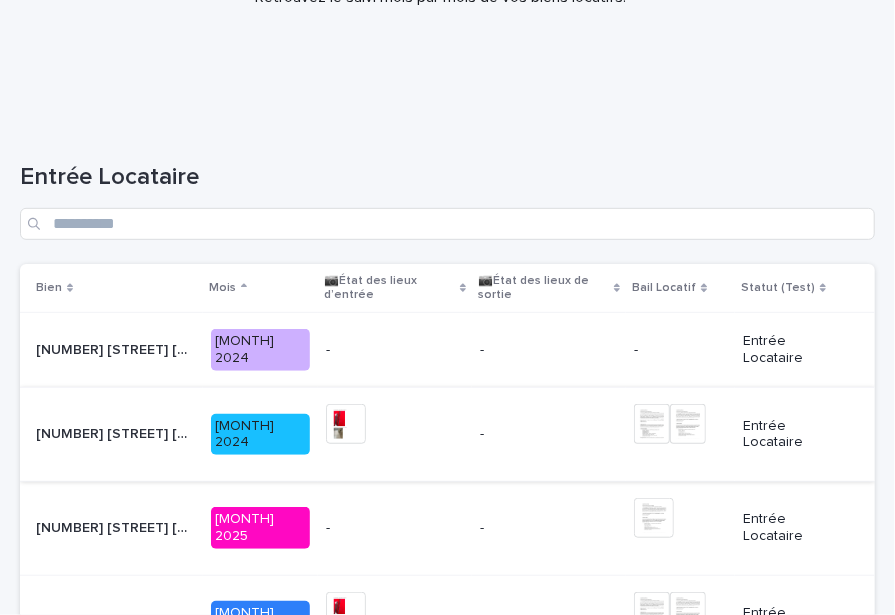 click at bounding box center (652, 424) 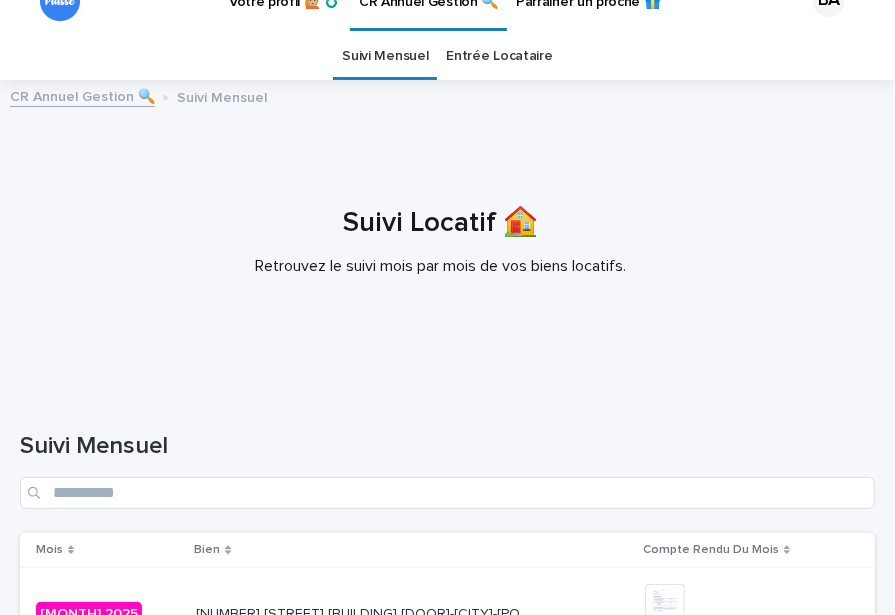 scroll, scrollTop: 0, scrollLeft: 0, axis: both 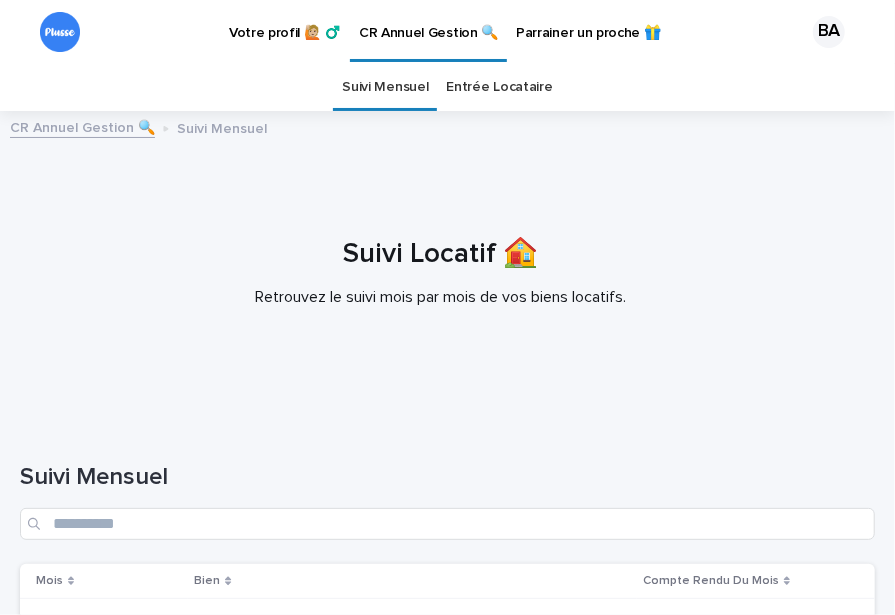 click on "Entrée Locataire" at bounding box center (499, 87) 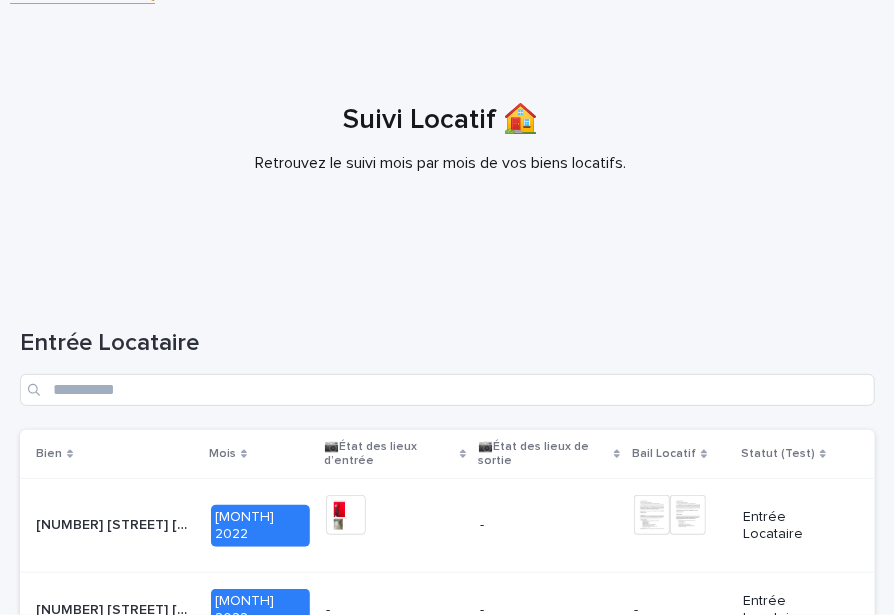 scroll, scrollTop: 200, scrollLeft: 0, axis: vertical 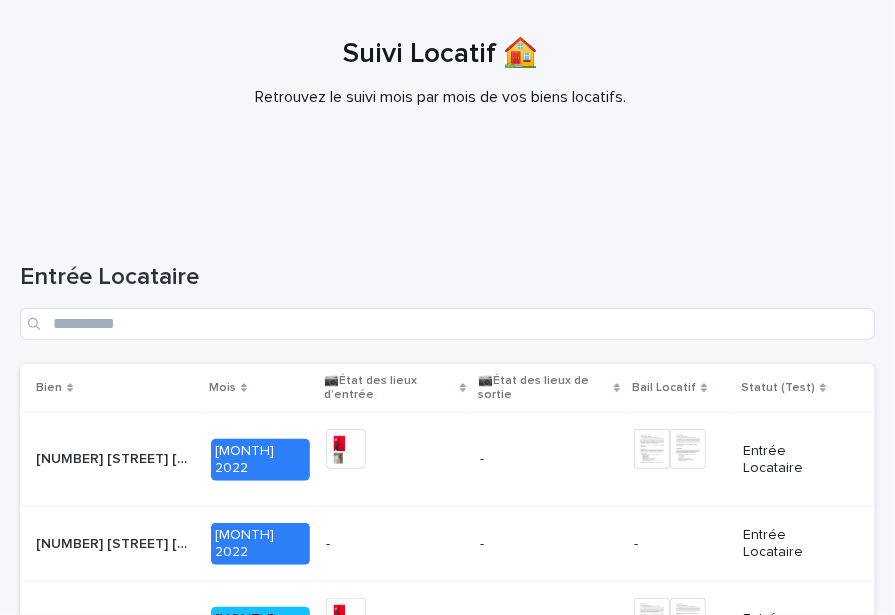 click on "Mois" at bounding box center (260, 388) 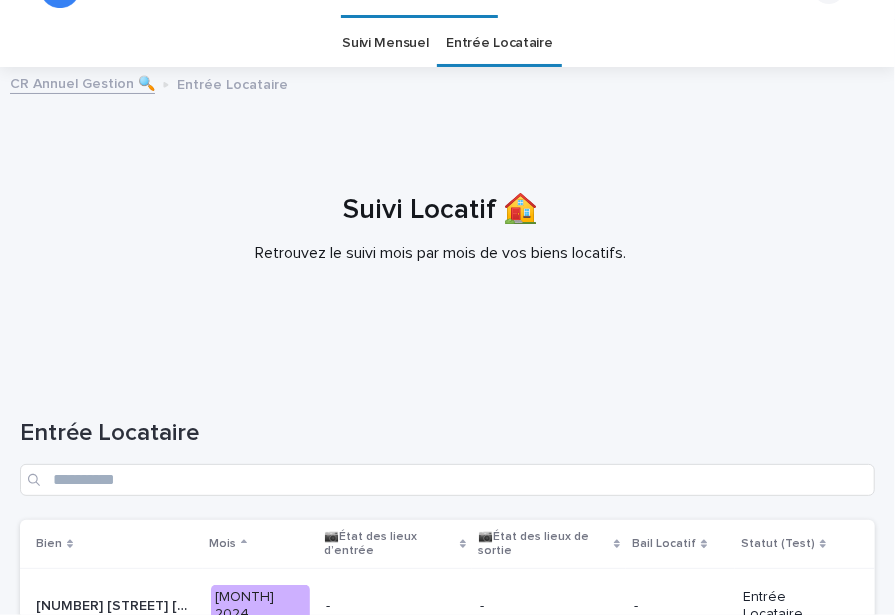 scroll, scrollTop: 144, scrollLeft: 0, axis: vertical 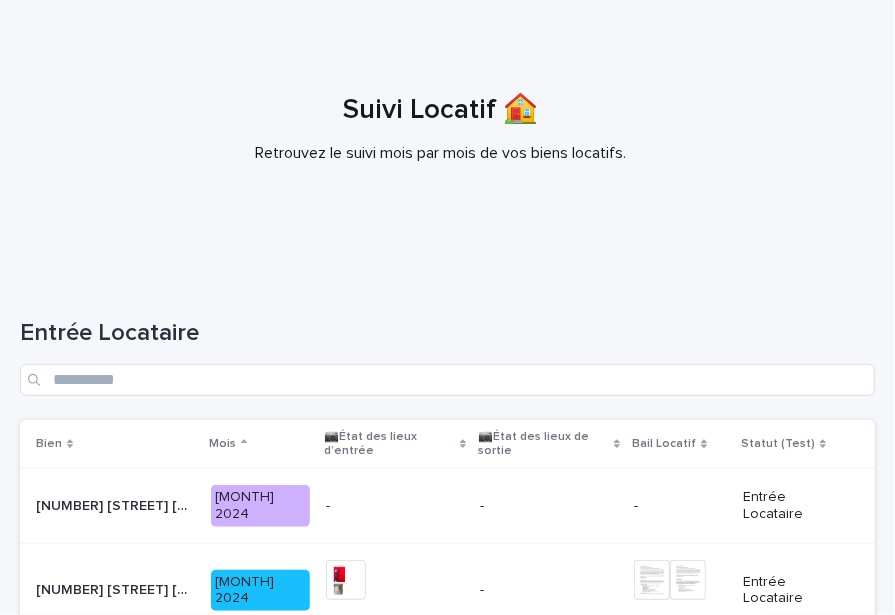 click 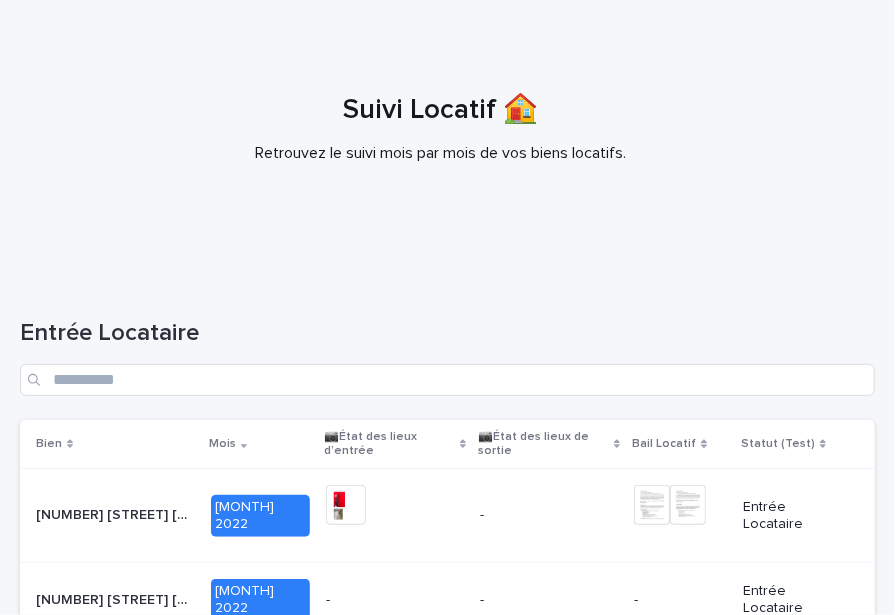 click 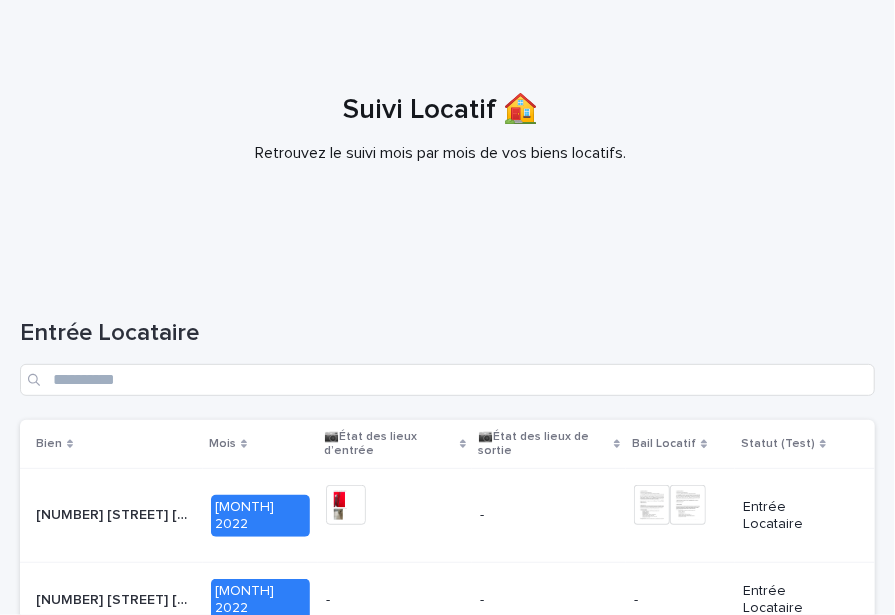 click 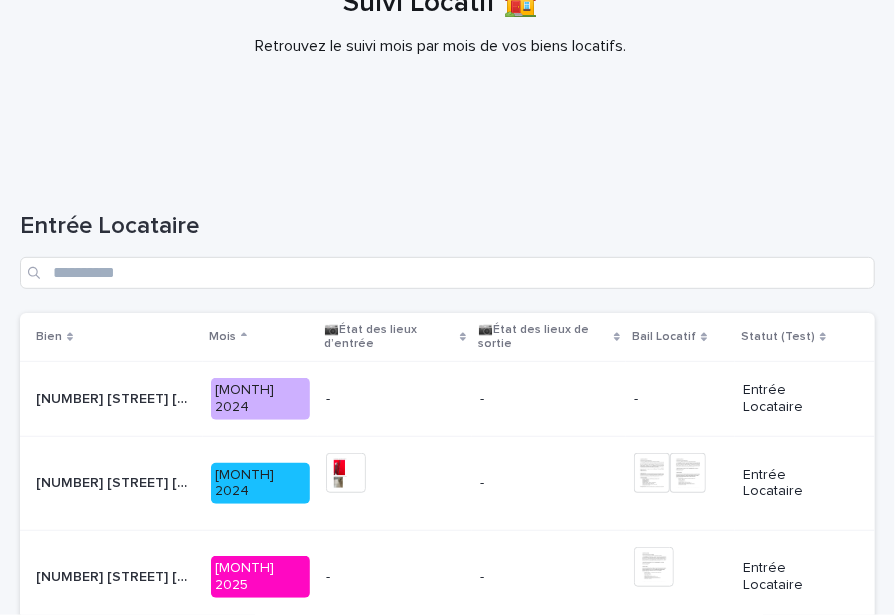 scroll, scrollTop: 0, scrollLeft: 0, axis: both 